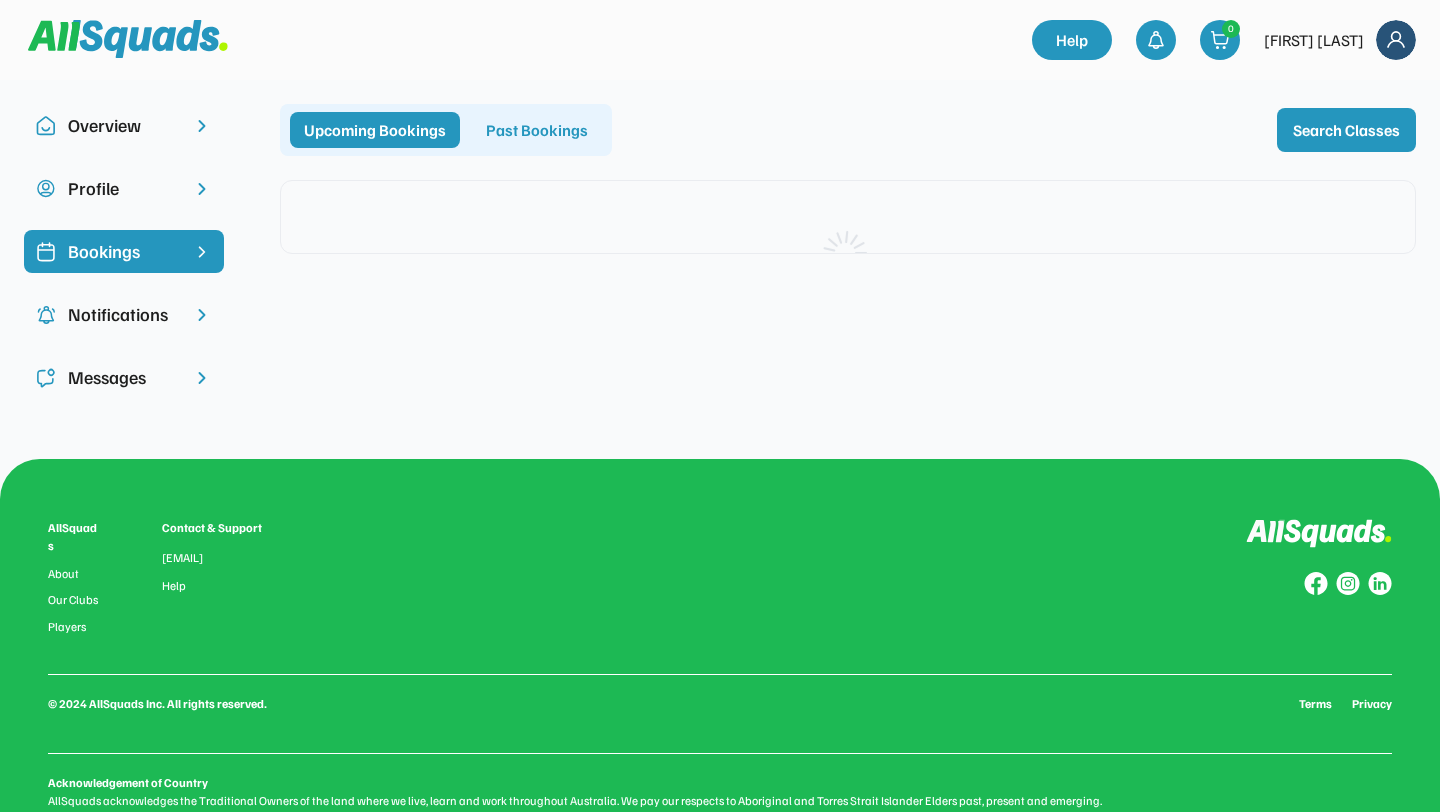 scroll, scrollTop: 0, scrollLeft: 0, axis: both 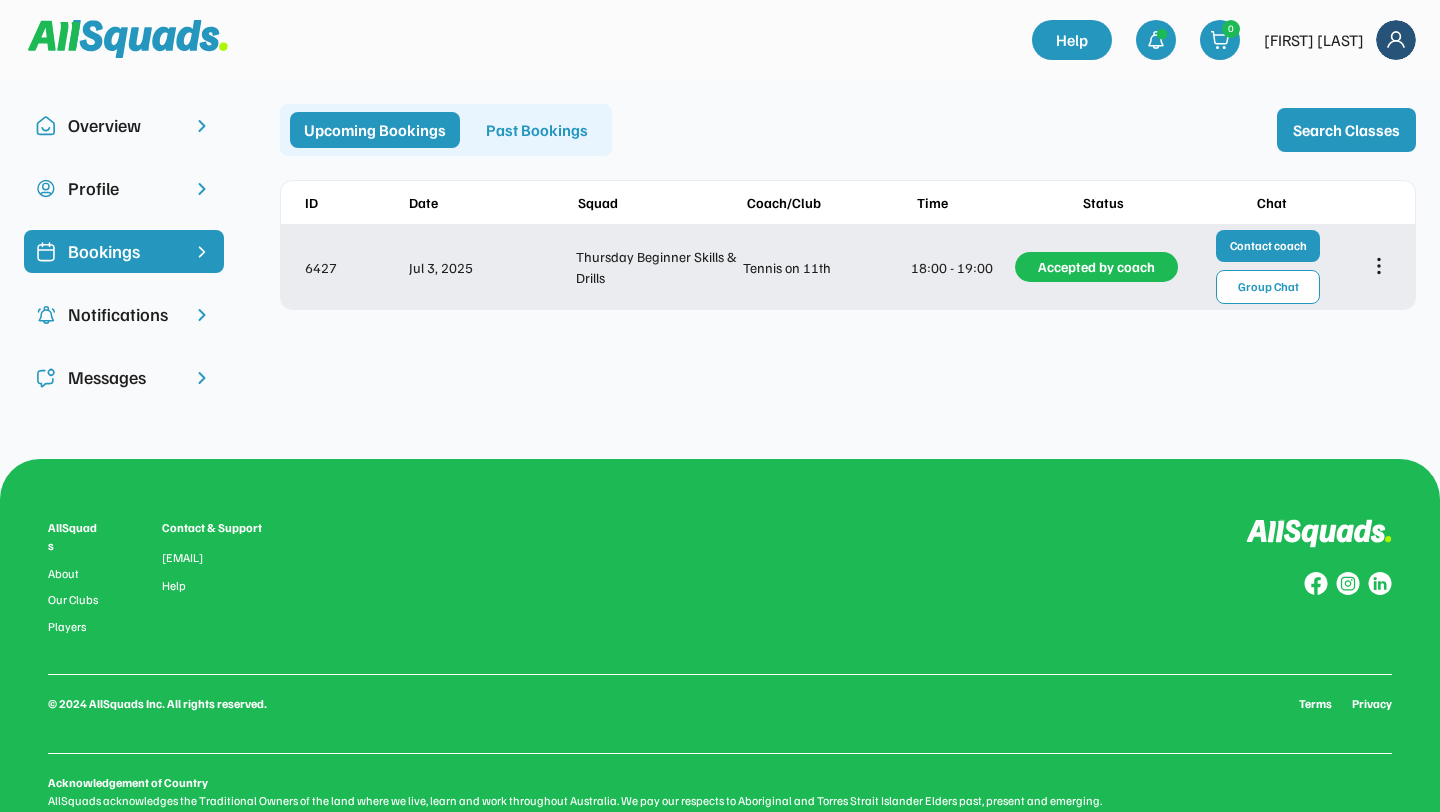 click on "[MONTH] [DAY], [YEAR]" at bounding box center (490, 267) 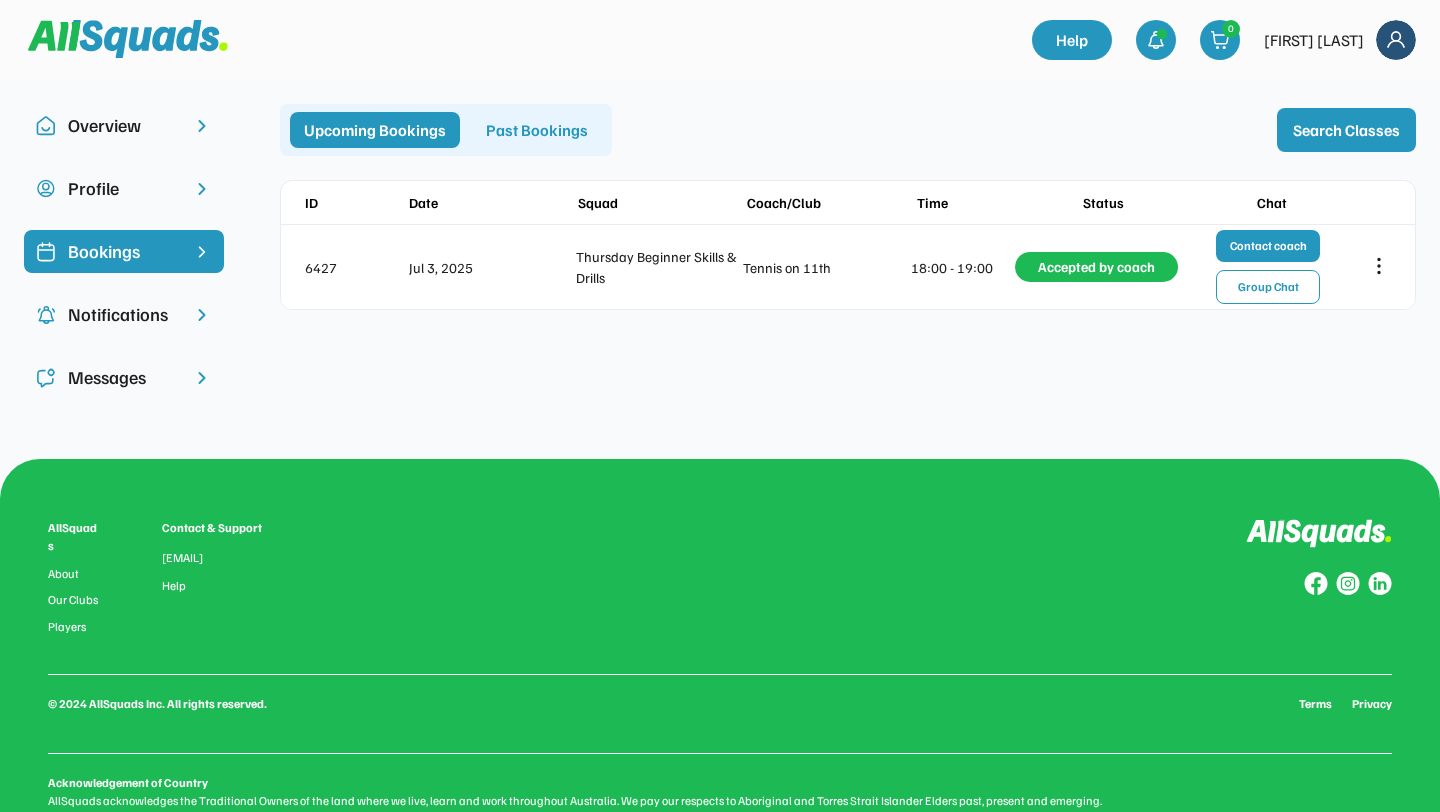 click on "Profile" at bounding box center [124, 188] 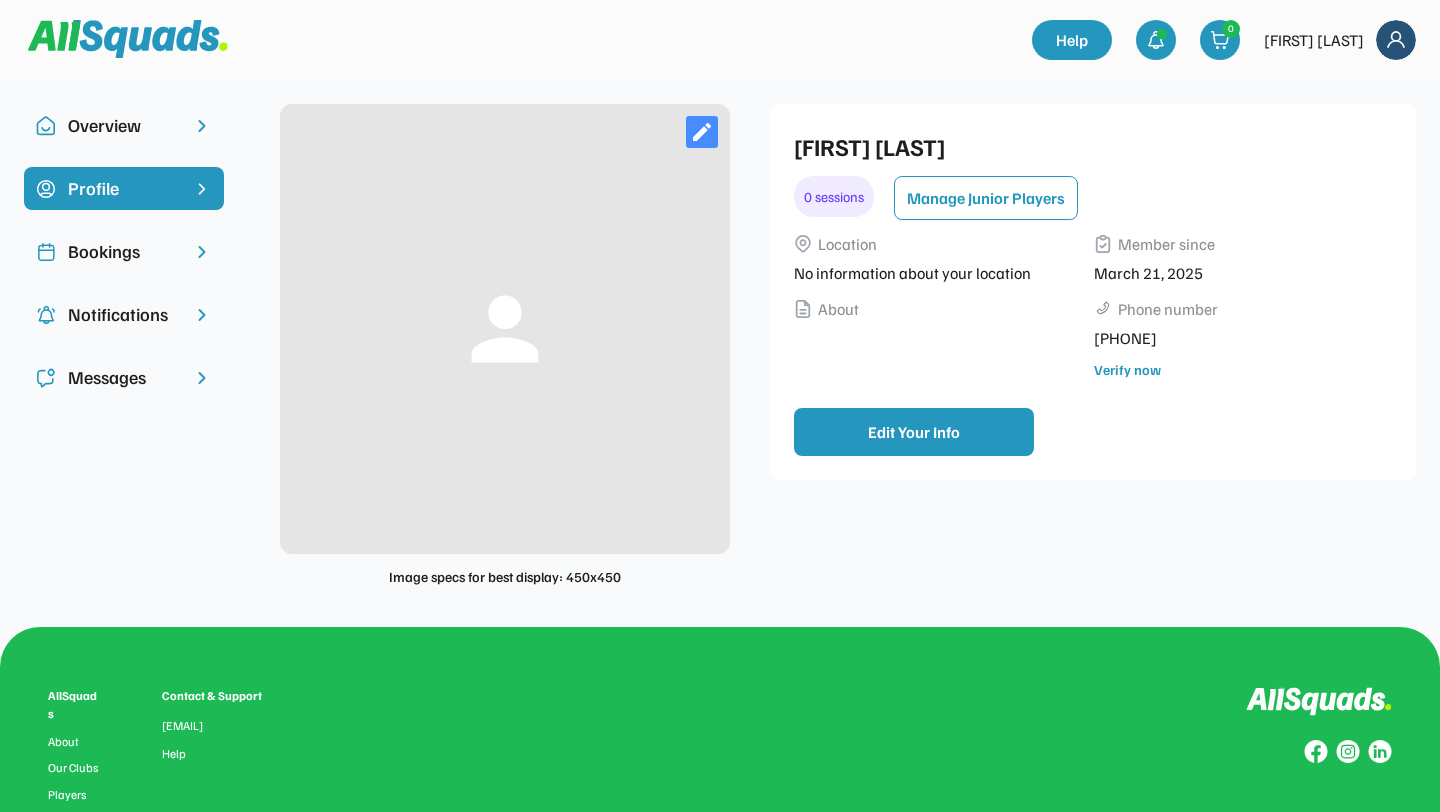 click on "Overview" at bounding box center [124, 125] 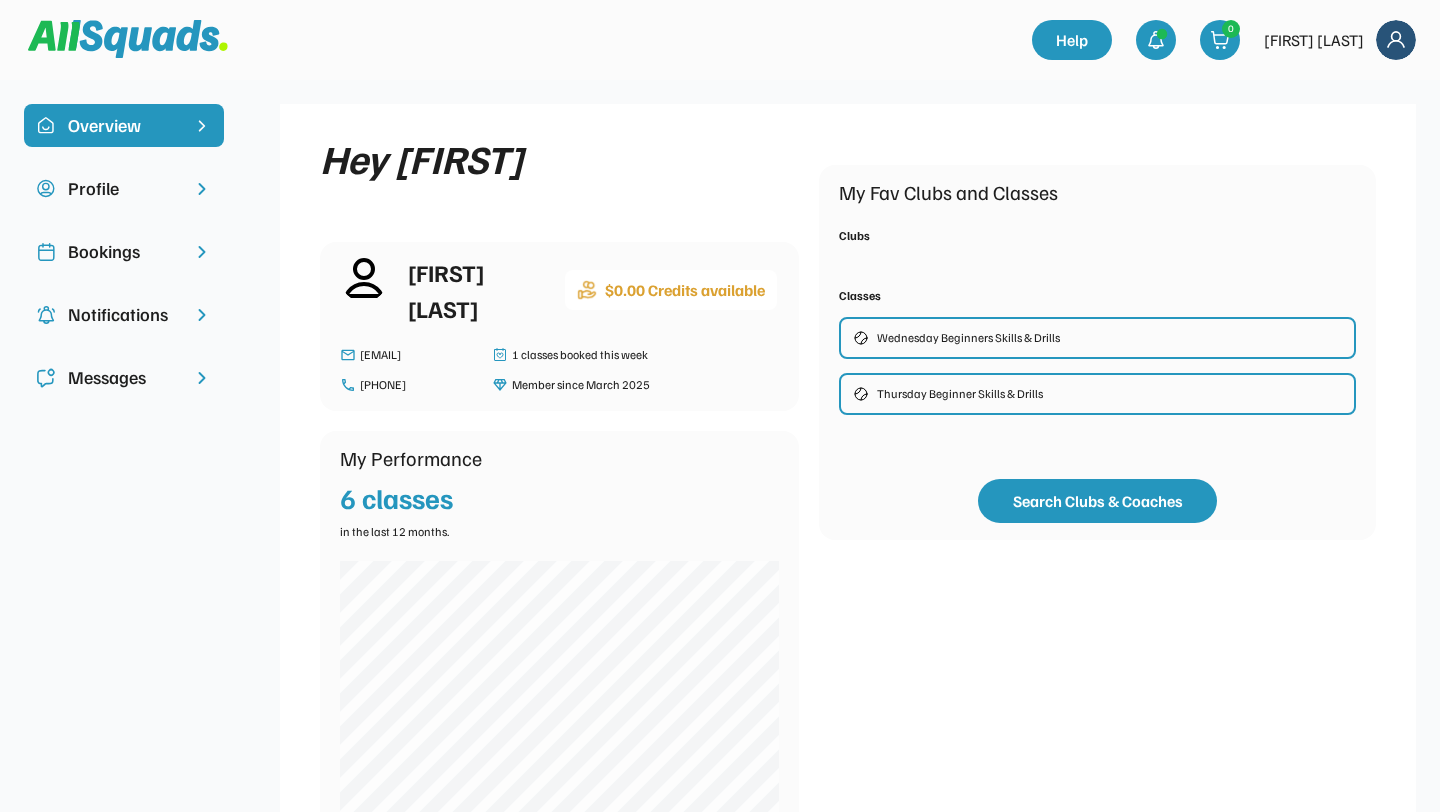 click on "Thursday Beginner Skills & Drills" at bounding box center [960, 394] 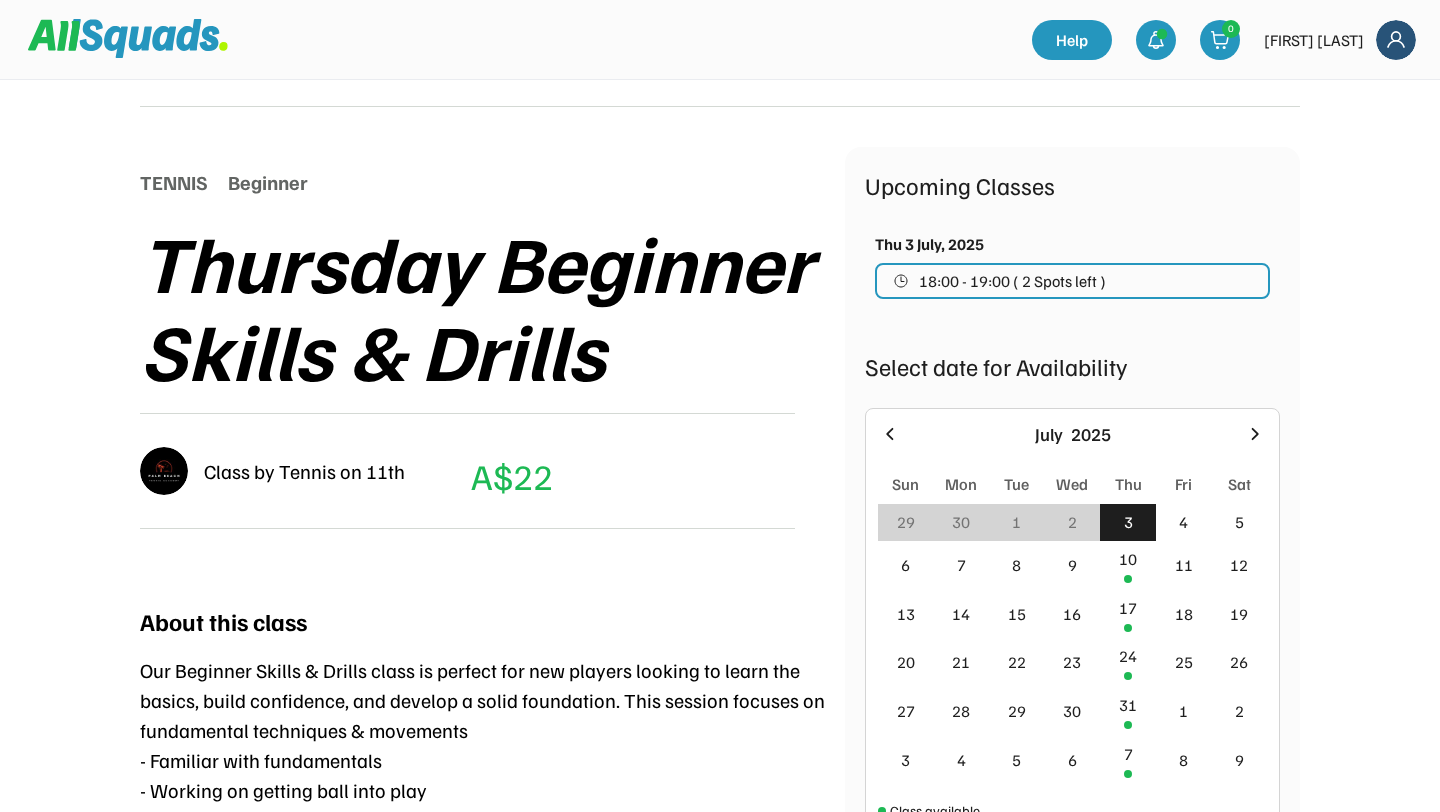 scroll, scrollTop: 175, scrollLeft: 0, axis: vertical 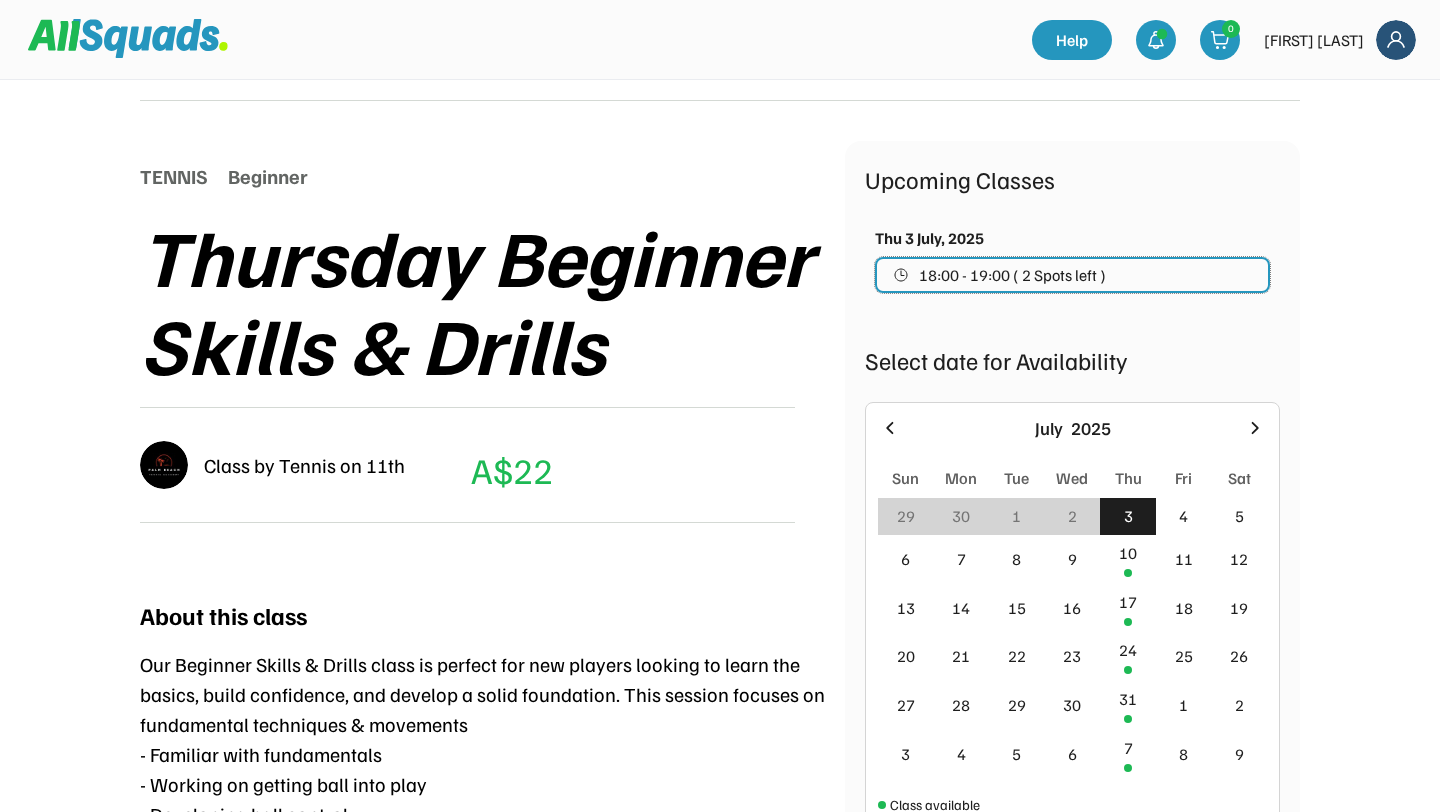 click on "18:00 - 19:00  ( 2 Spots left )" at bounding box center (1012, 275) 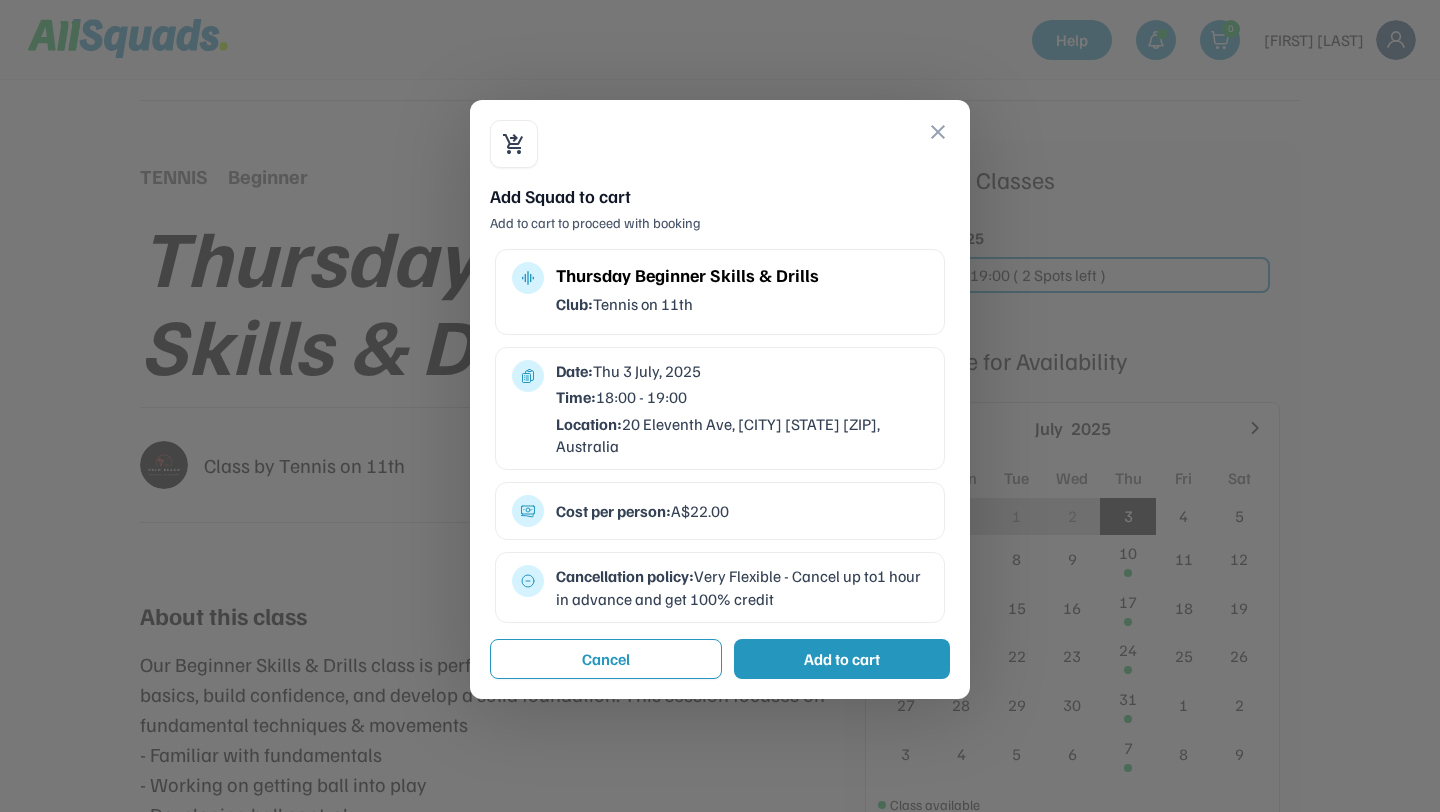 click on "Add to cart" at bounding box center (842, 659) 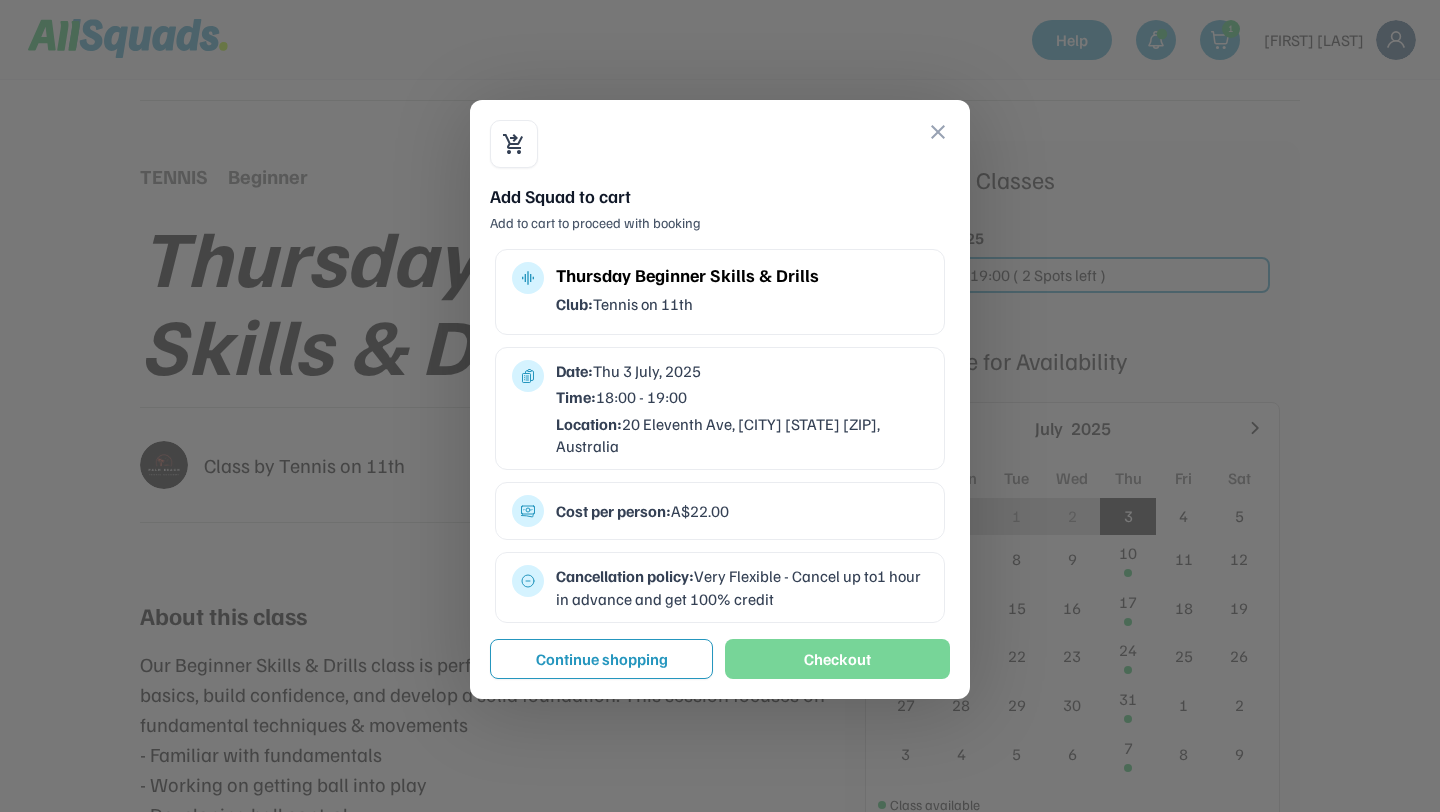 click on "Checkout" at bounding box center [837, 659] 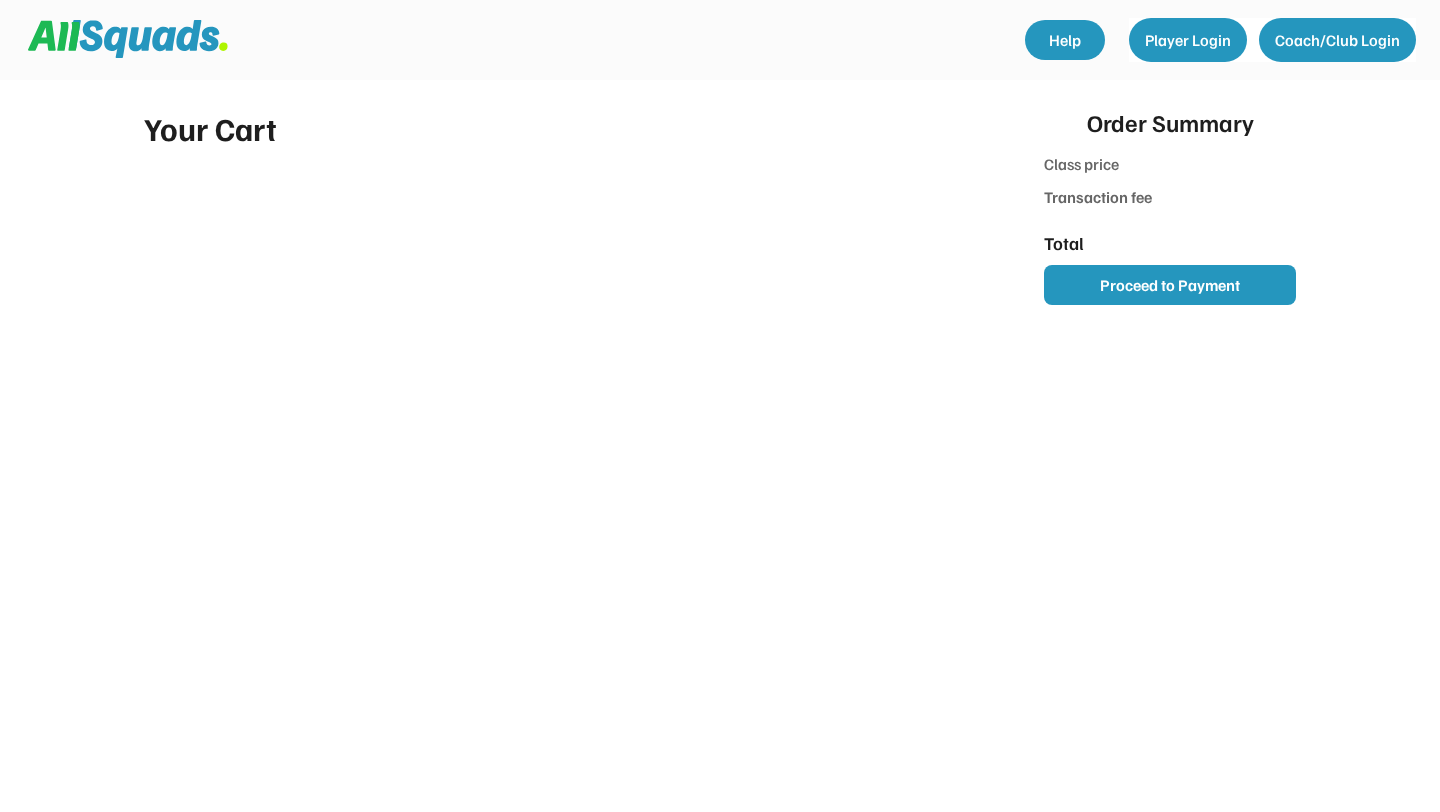 scroll, scrollTop: 0, scrollLeft: 0, axis: both 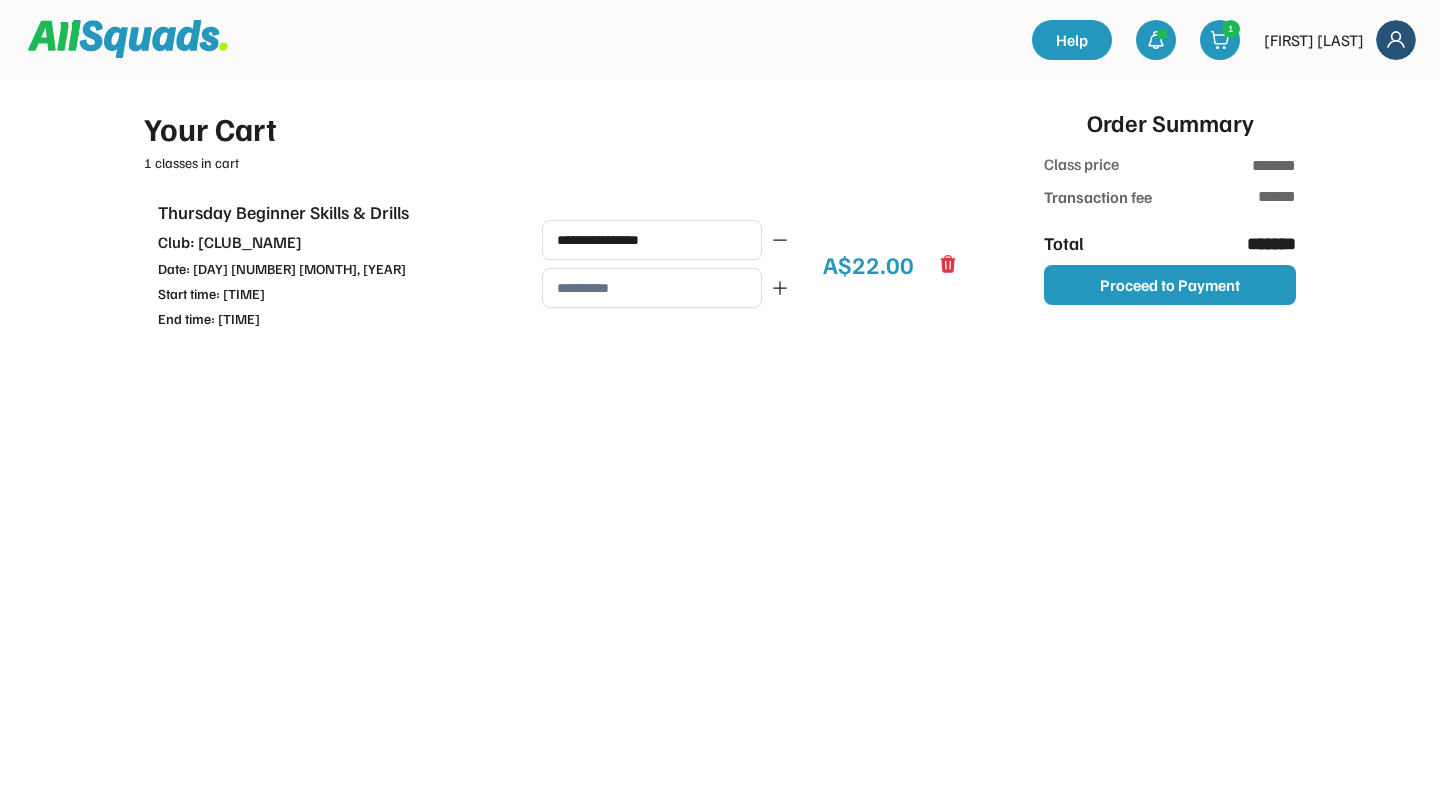 click at bounding box center [780, 240] 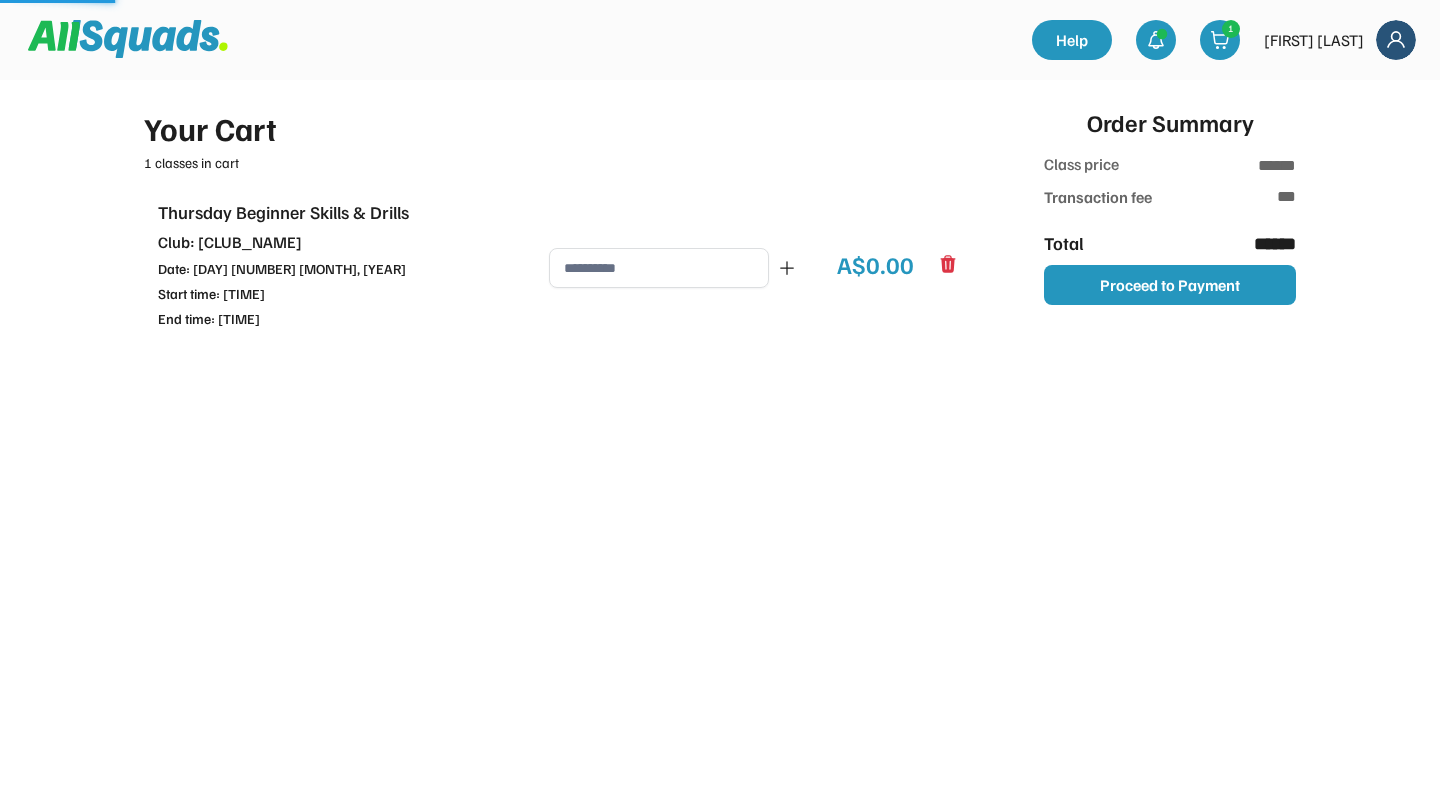 click at bounding box center (659, 268) 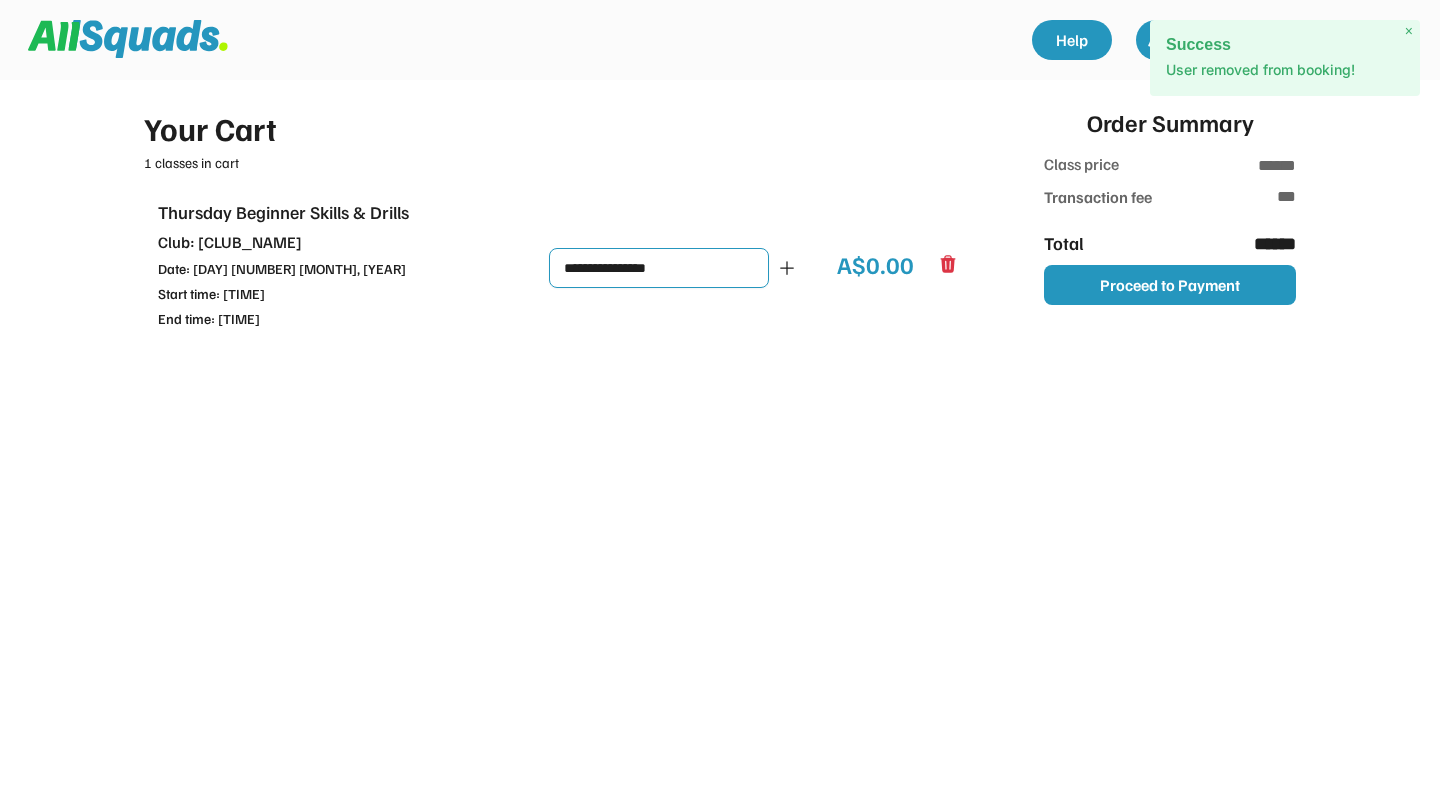 type on "**********" 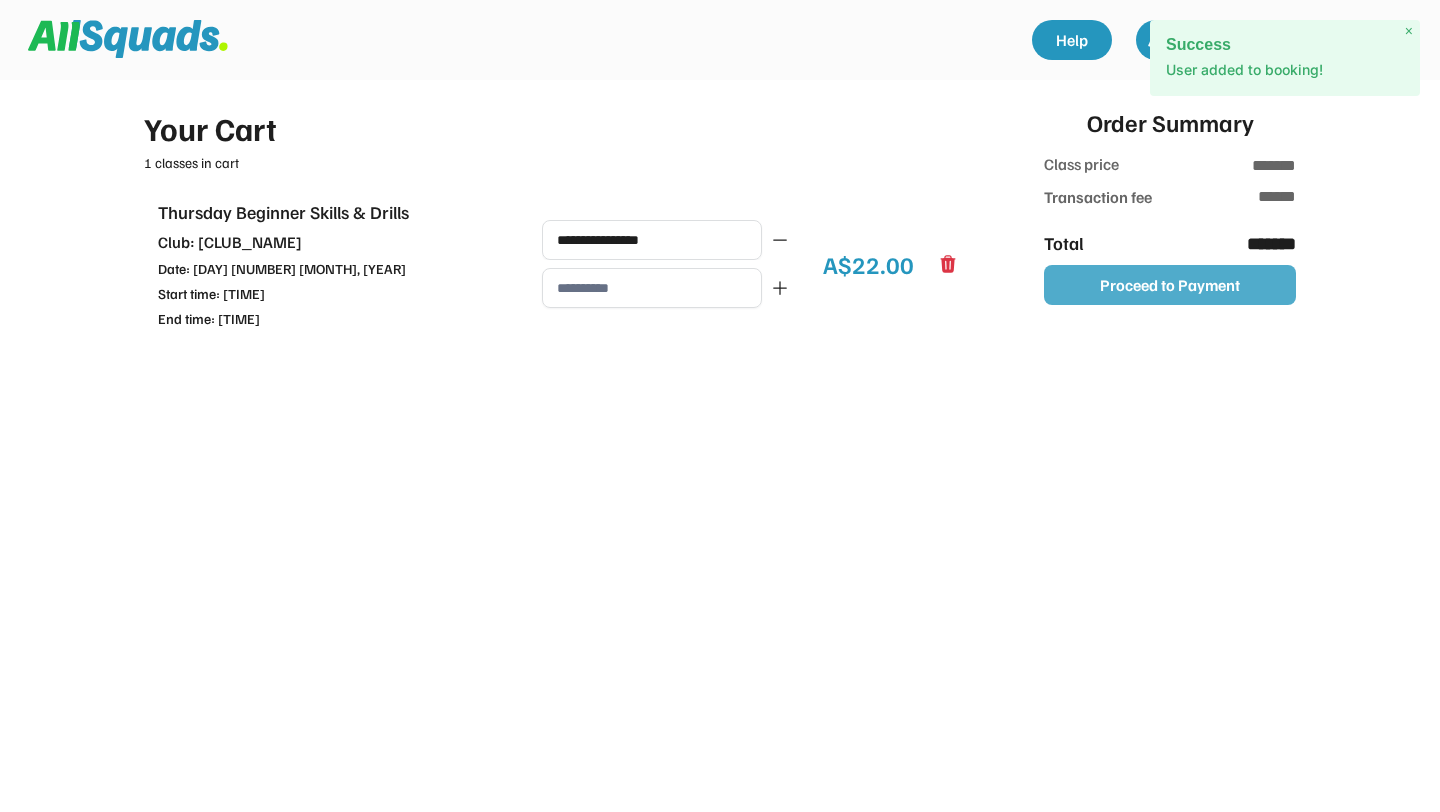 click on "Proceed to Payment" at bounding box center (1170, 285) 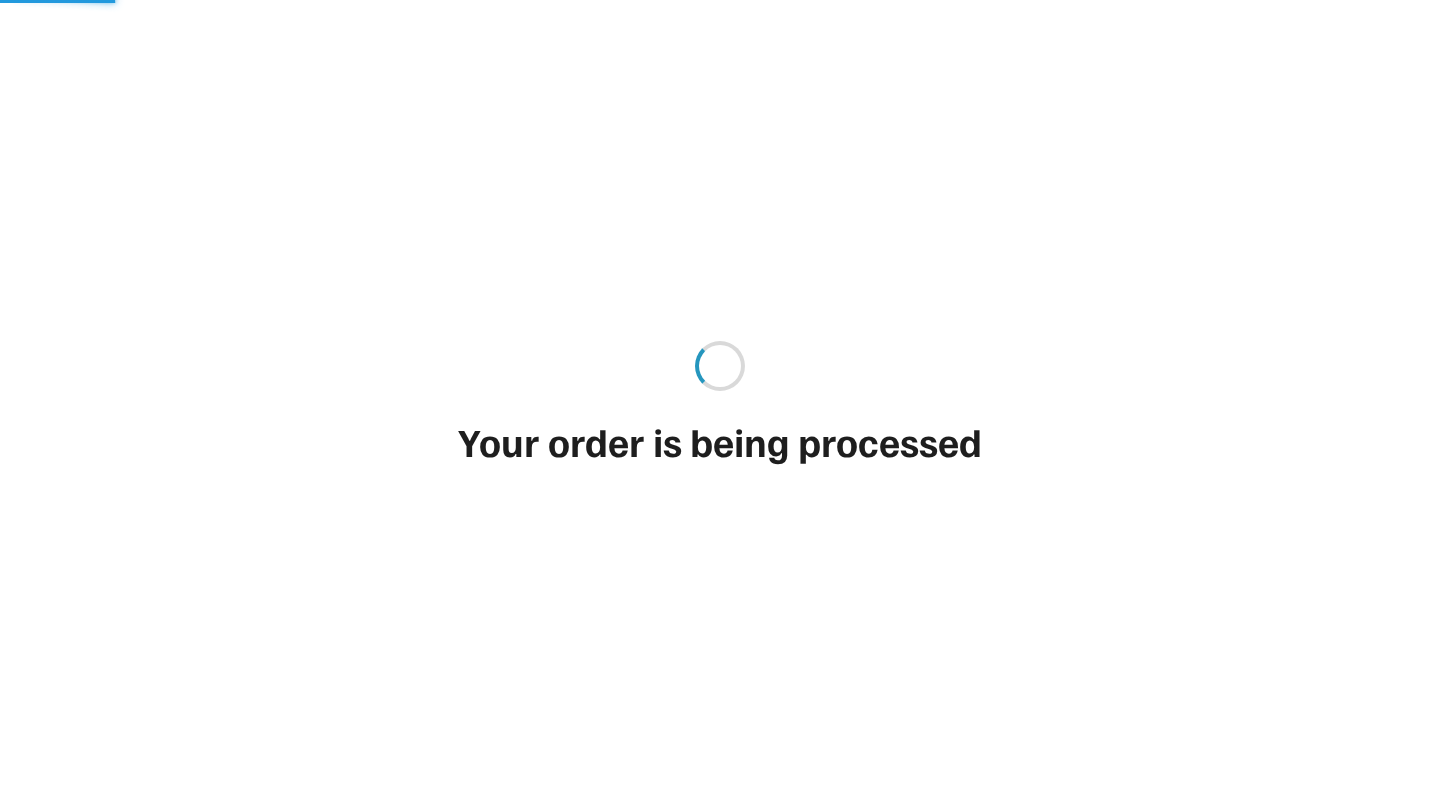 scroll, scrollTop: 0, scrollLeft: 0, axis: both 